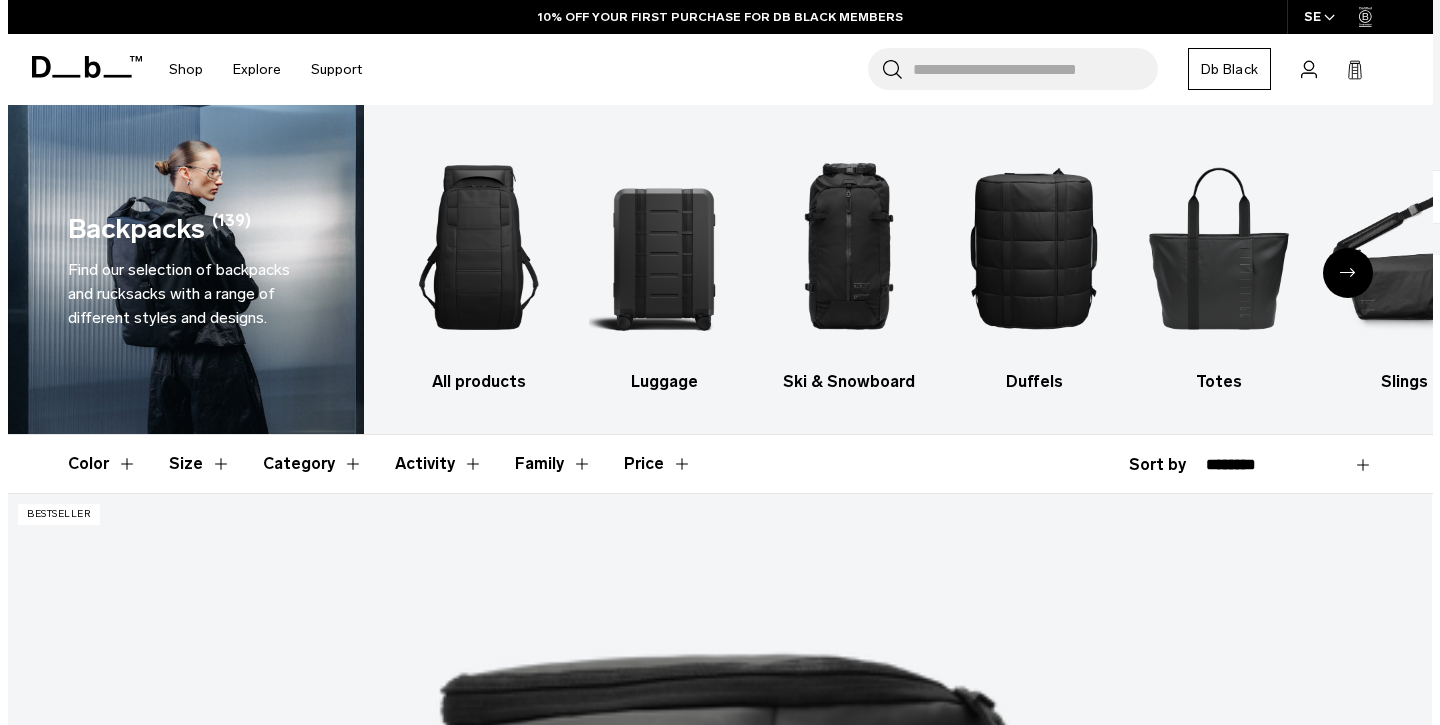 scroll, scrollTop: 0, scrollLeft: 0, axis: both 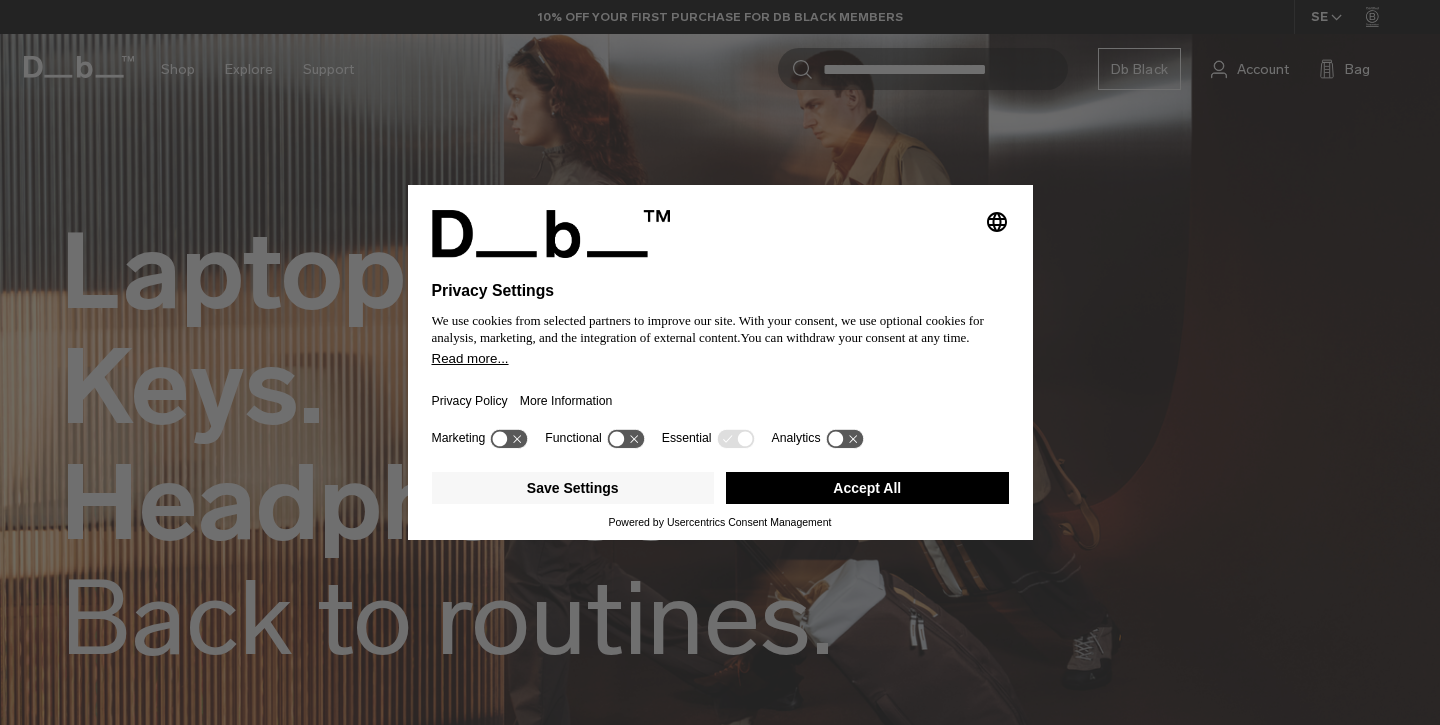 click on "Accept All" at bounding box center [867, 488] 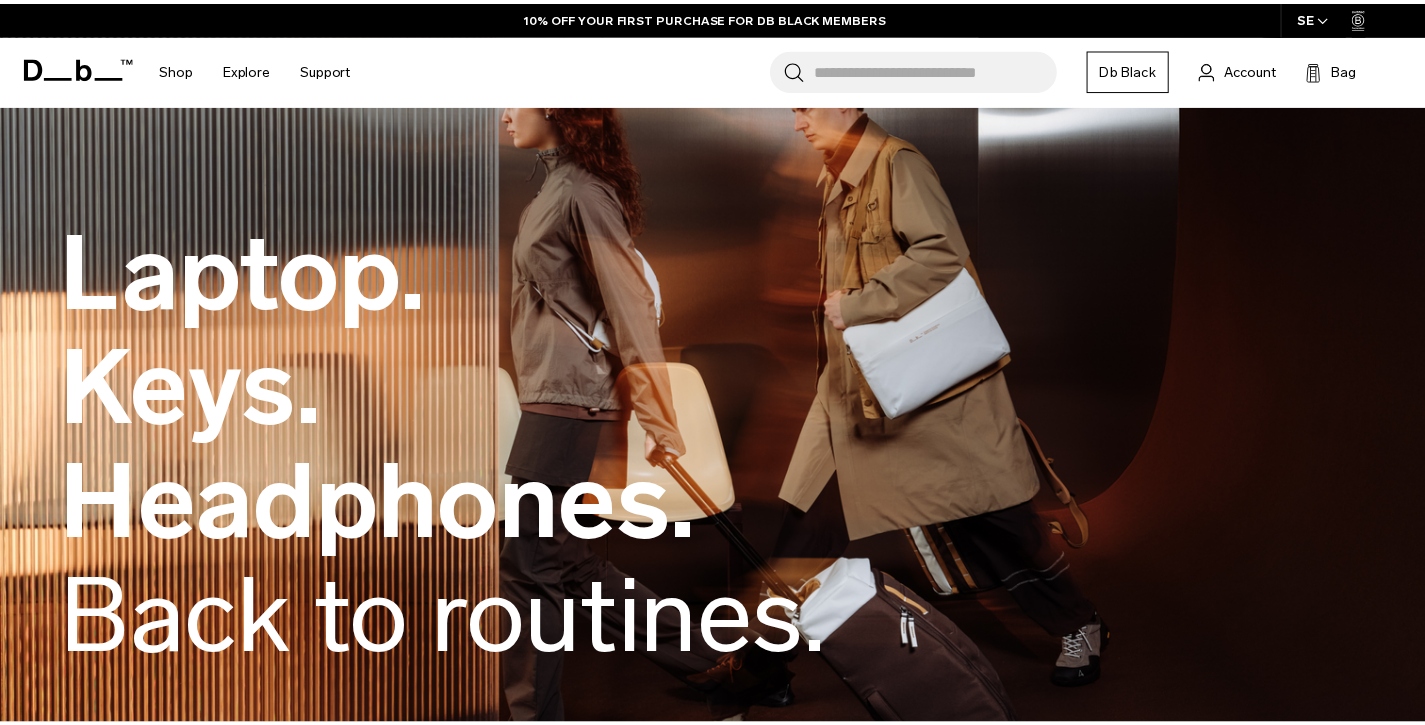 scroll, scrollTop: 0, scrollLeft: 0, axis: both 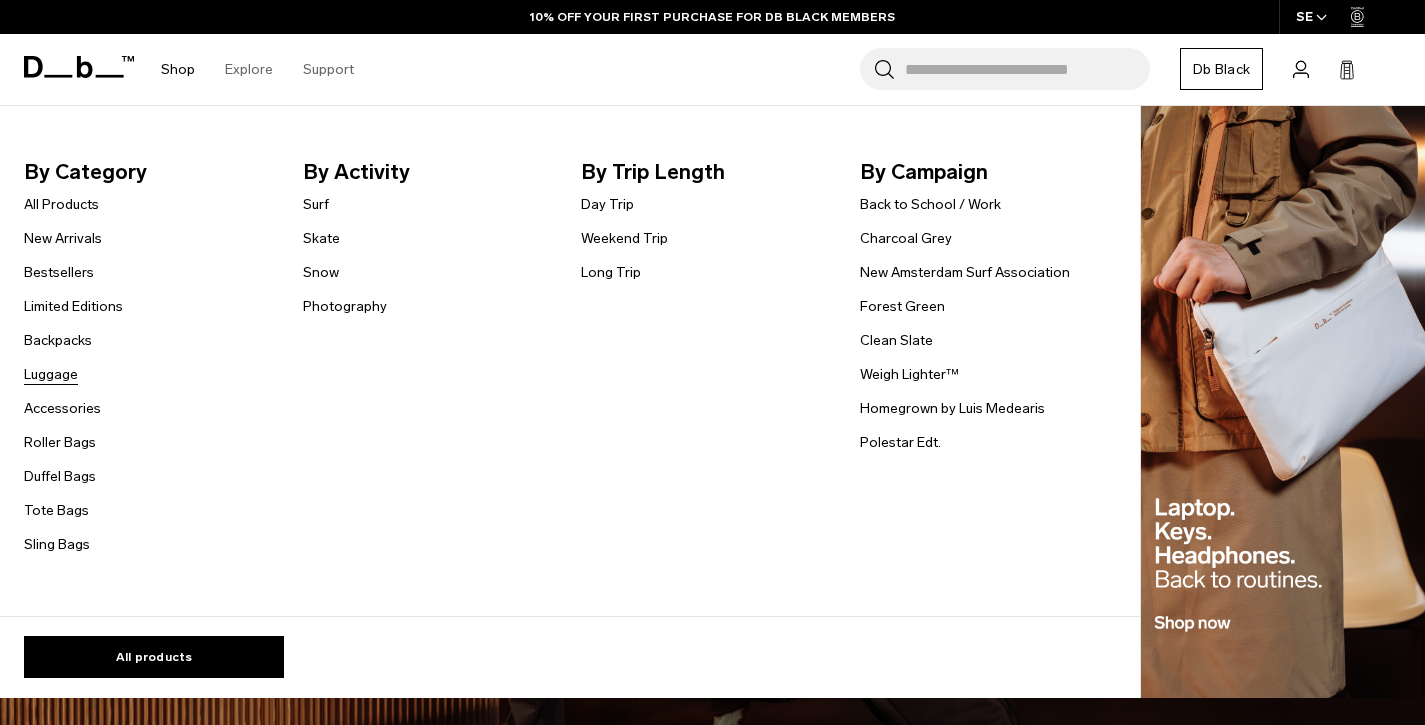 click on "Luggage" at bounding box center (51, 374) 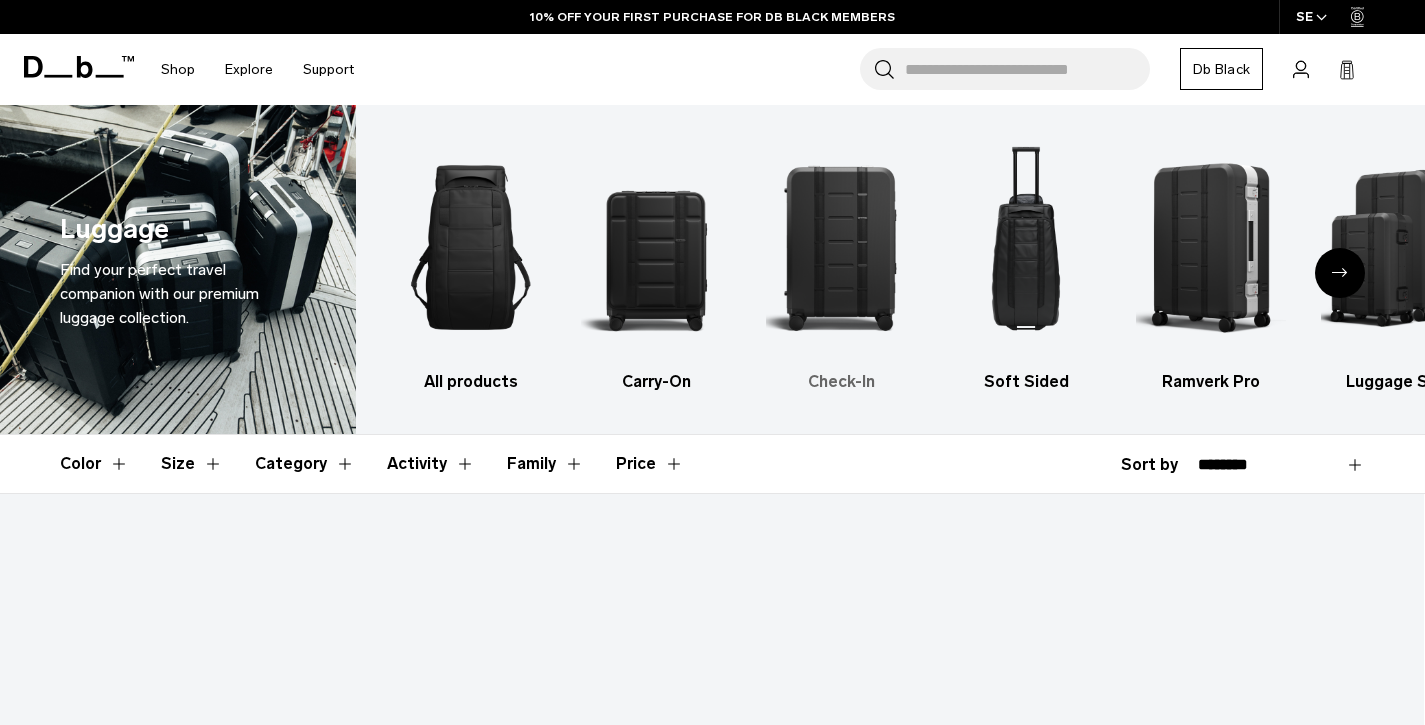 scroll, scrollTop: 0, scrollLeft: 0, axis: both 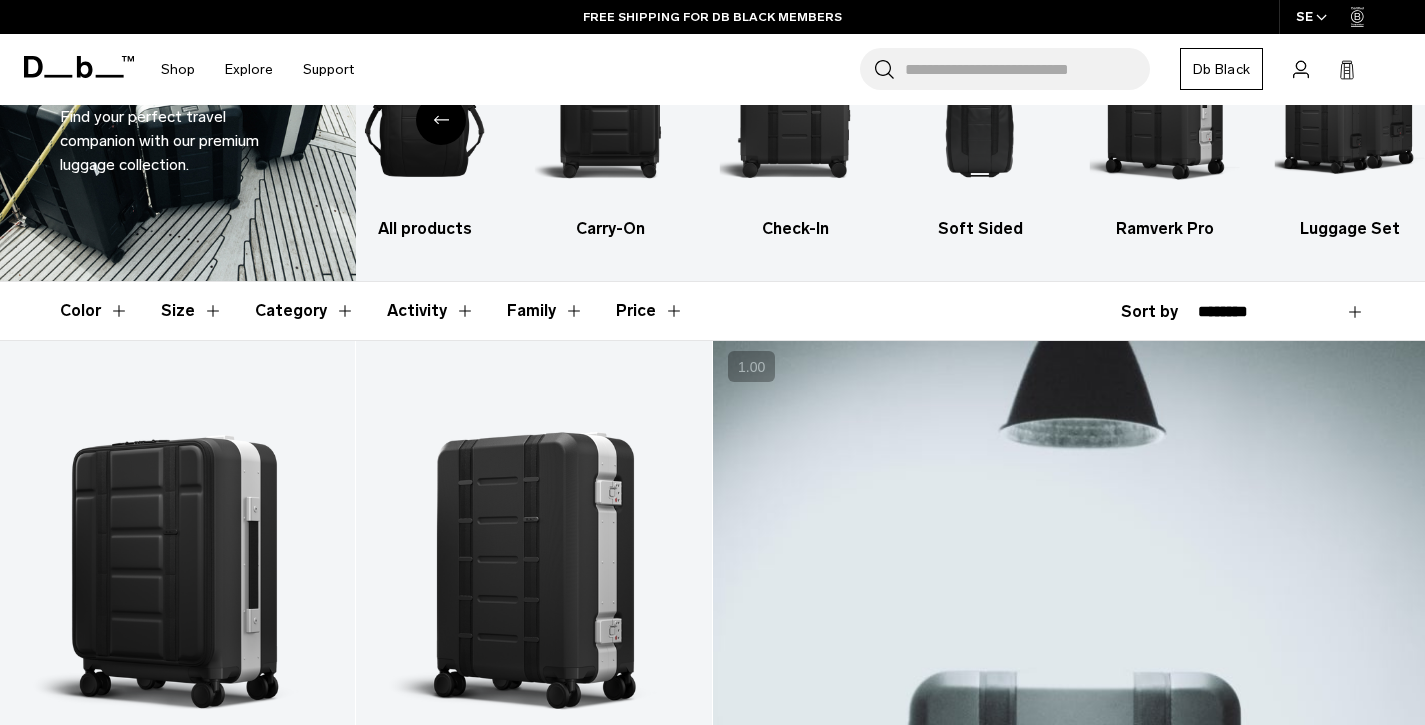click on "Category" at bounding box center (305, 311) 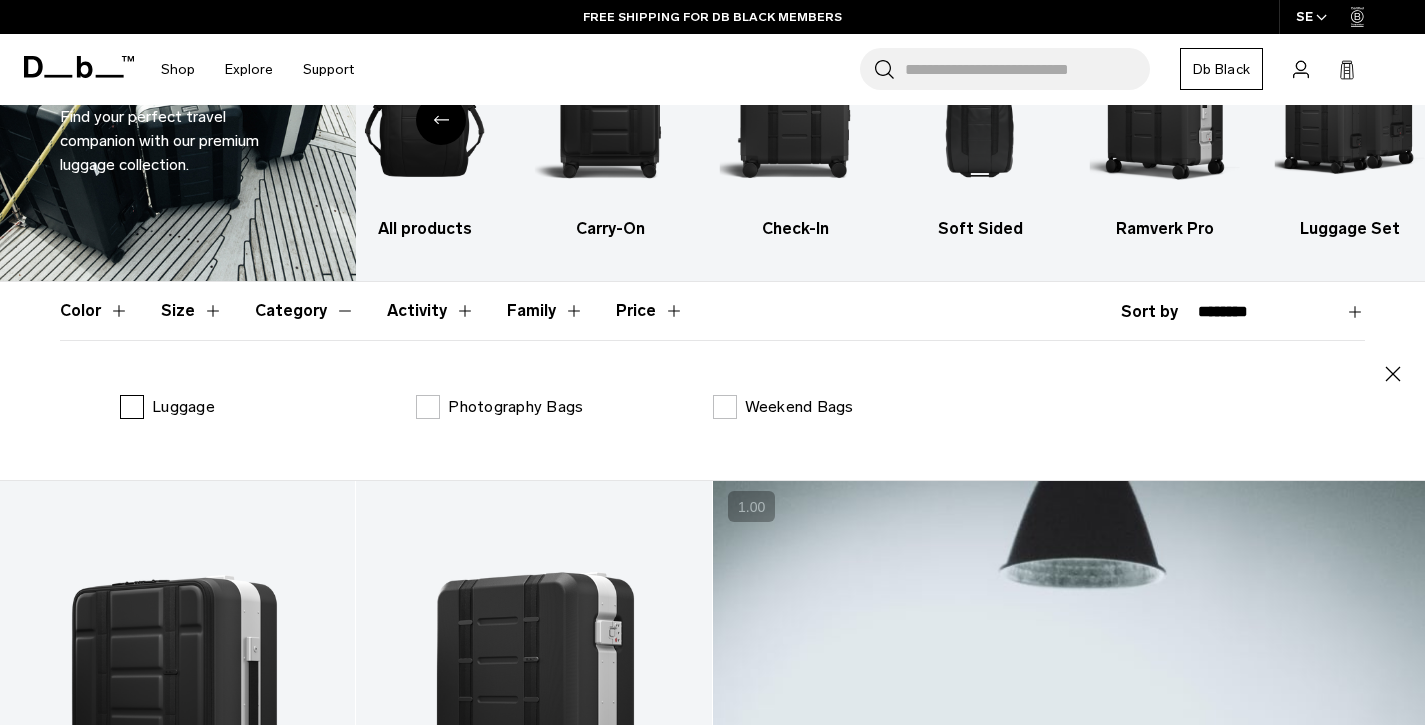 click on "Luggage" at bounding box center (183, 407) 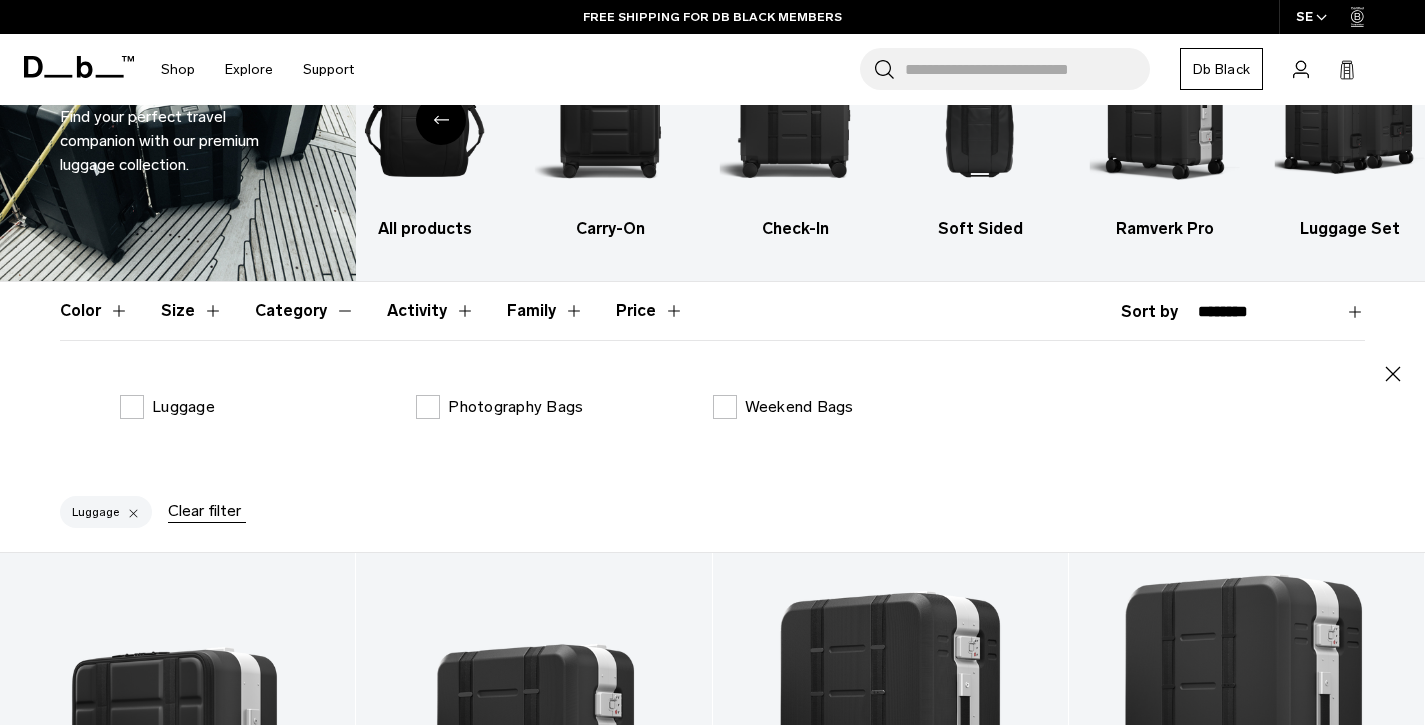 click on "Category" at bounding box center (305, 311) 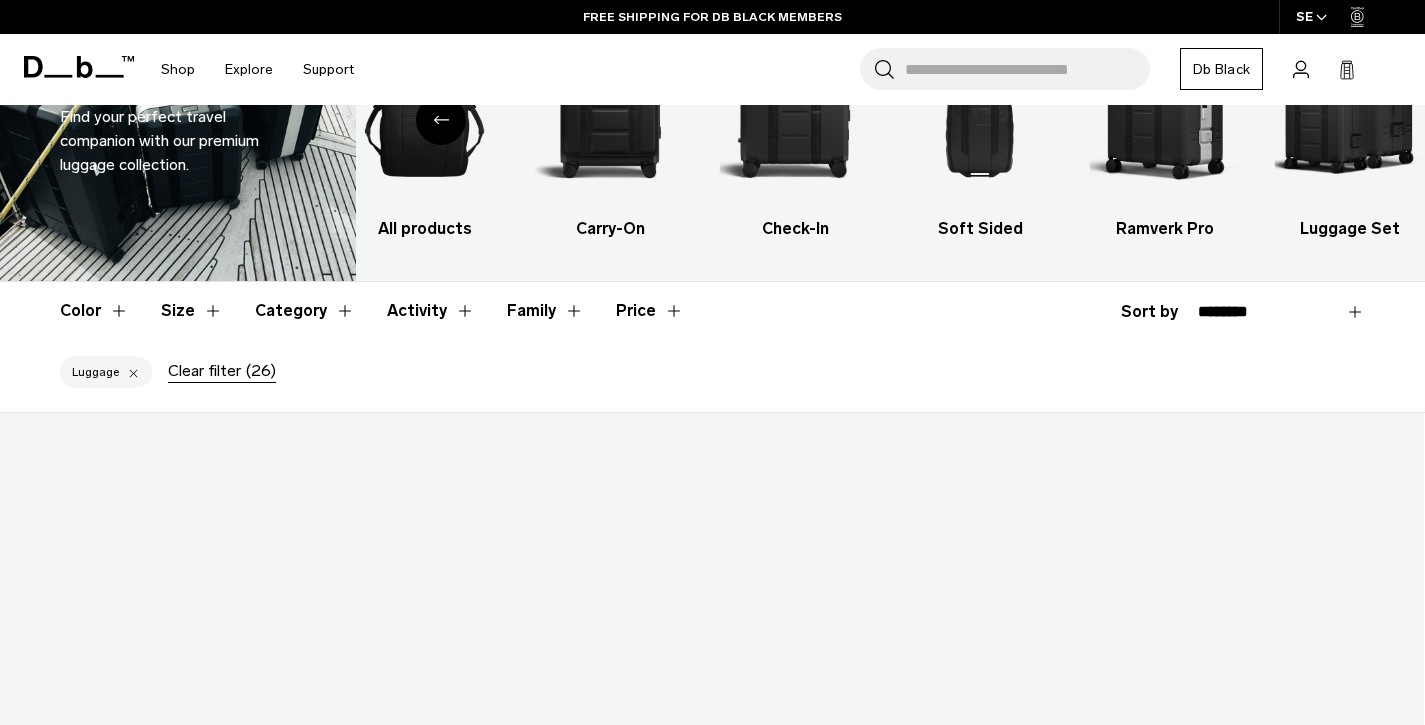 click on "Activity" at bounding box center [431, 311] 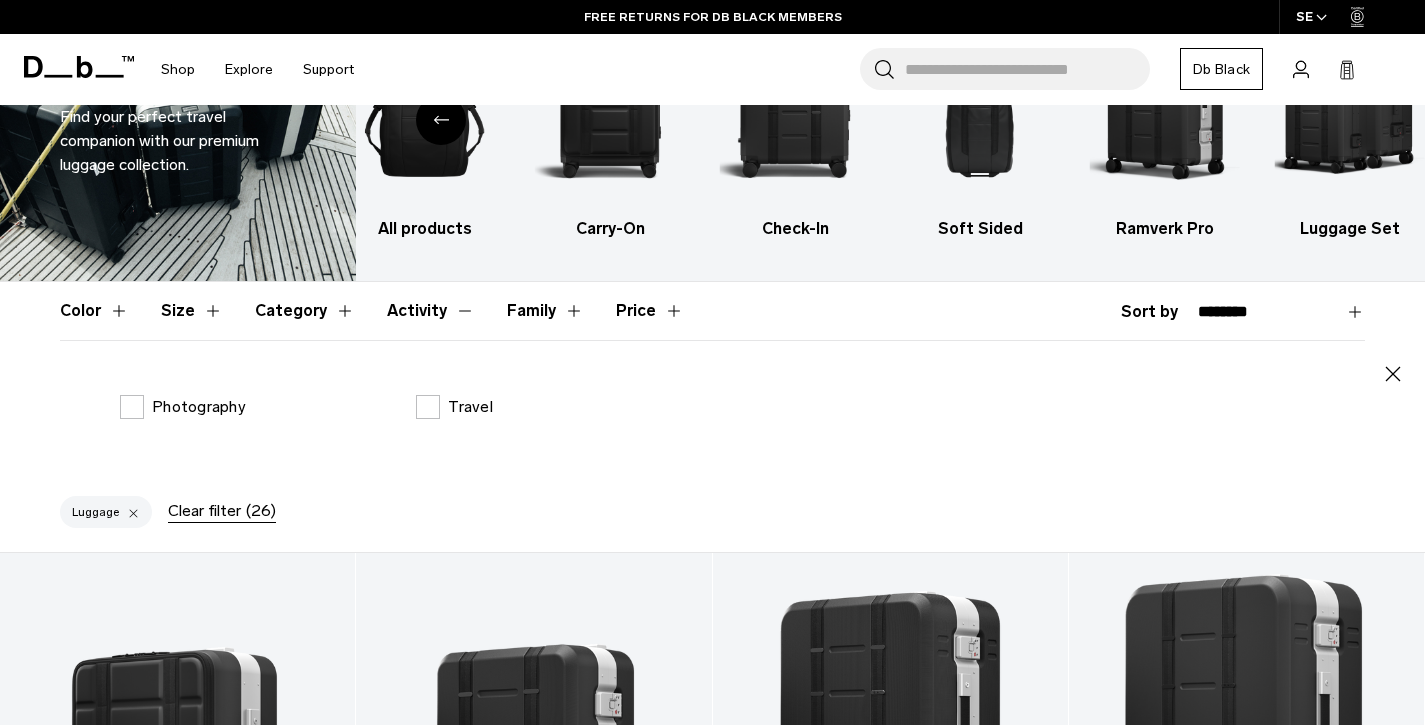 click on "Activity" at bounding box center (431, 311) 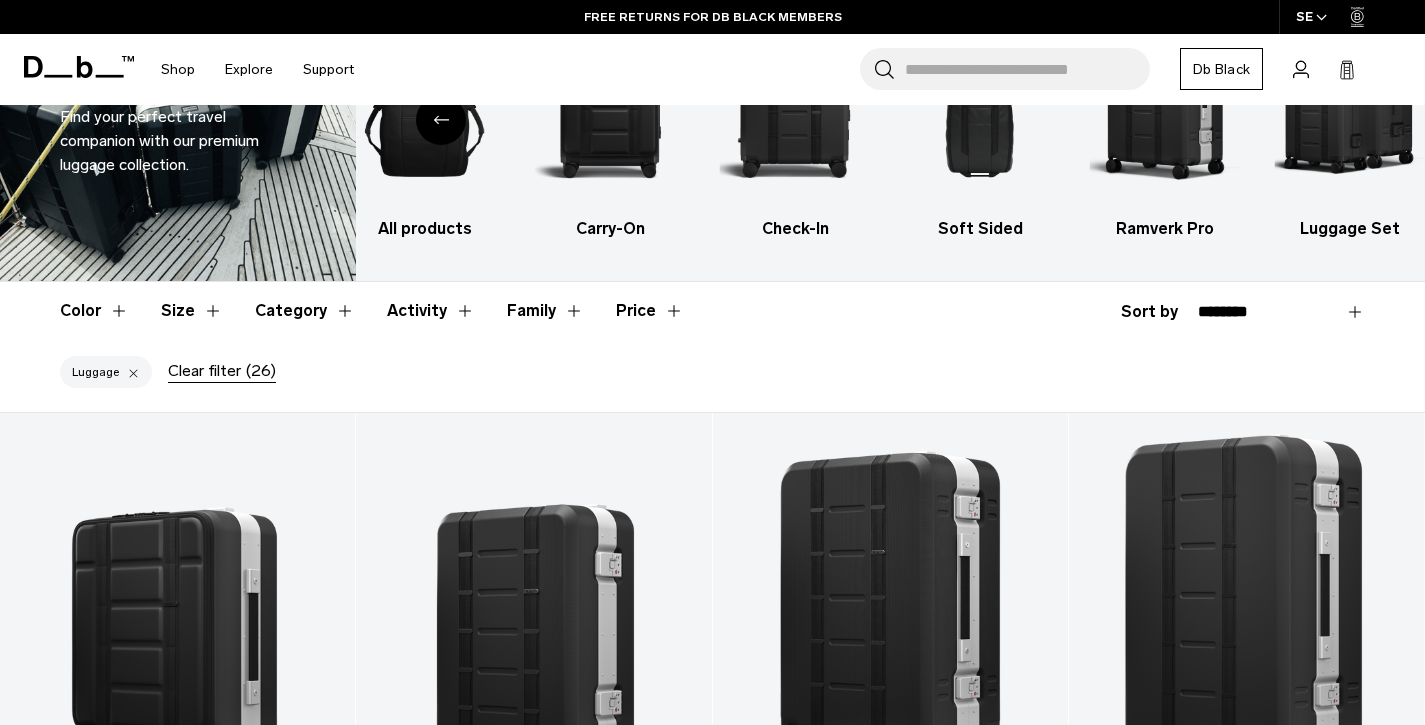 click on "Family" at bounding box center [545, 311] 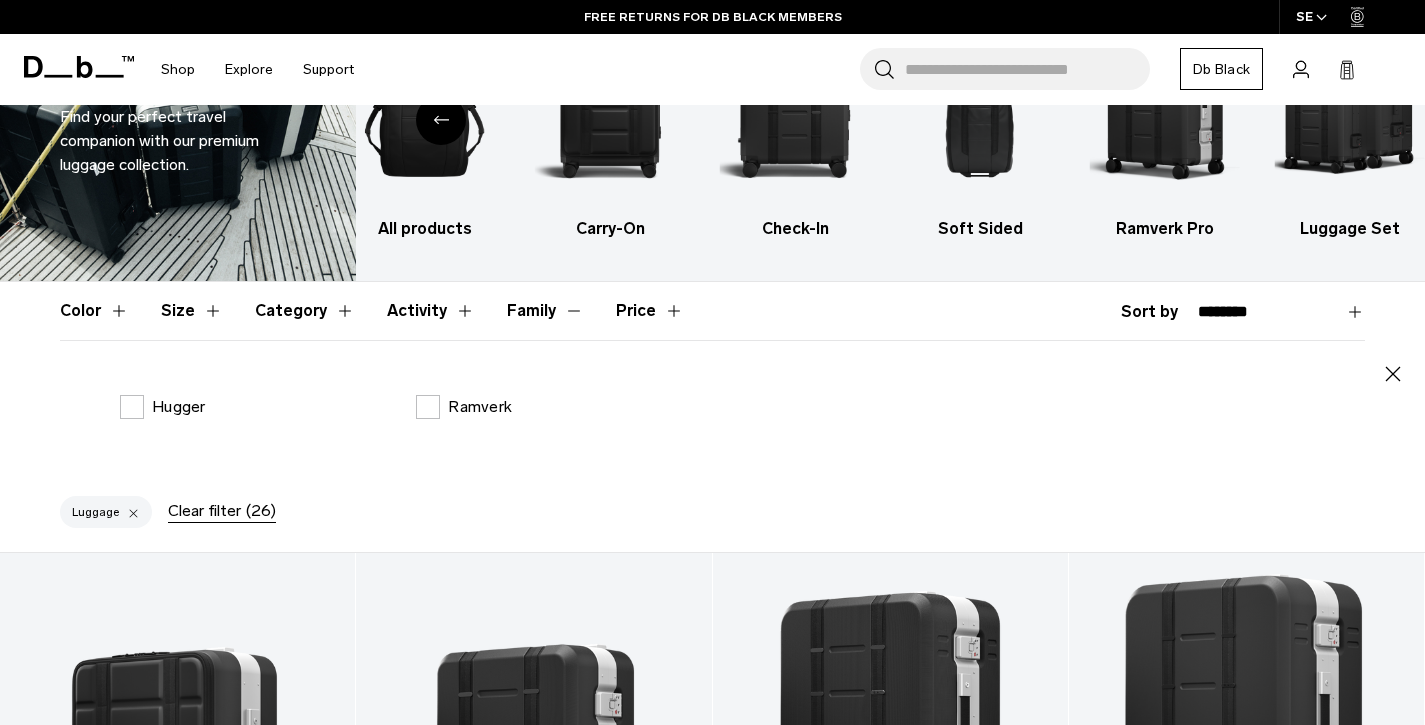 click on "Family" at bounding box center [545, 311] 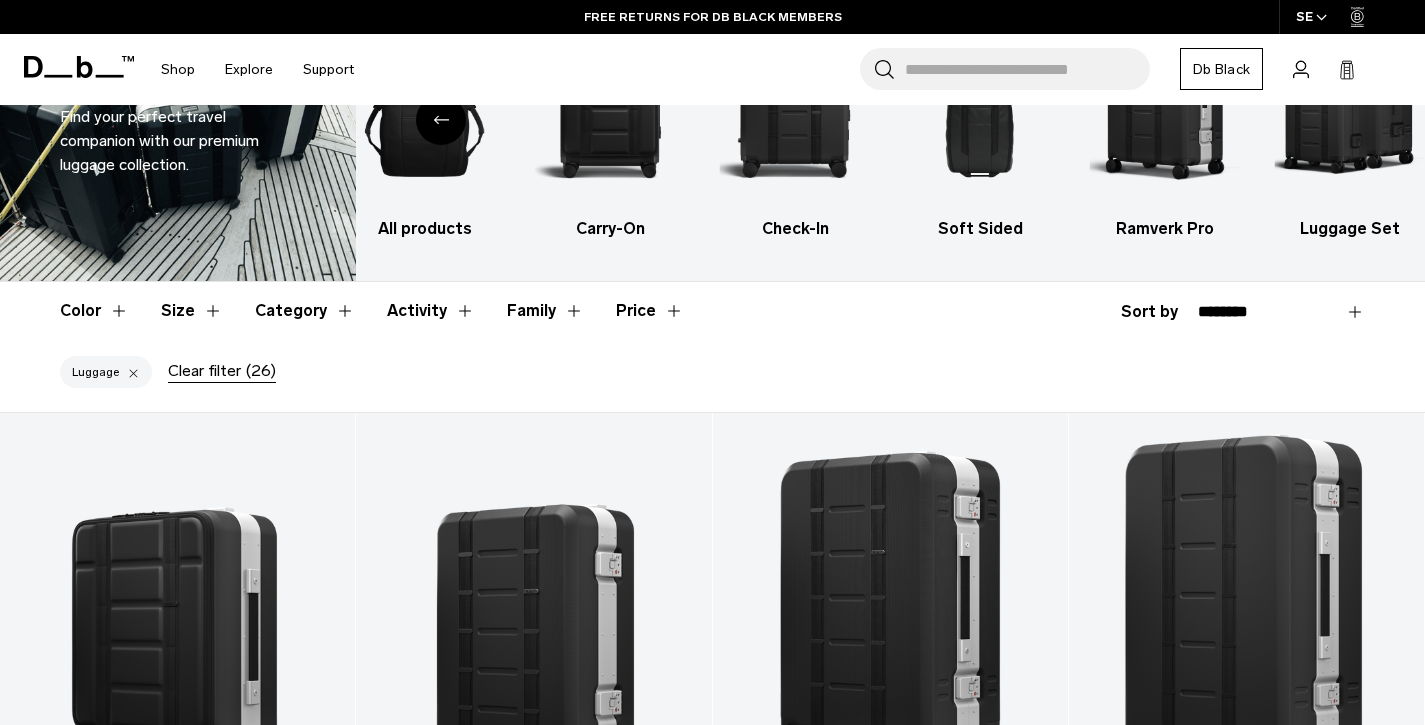 click on "Price" at bounding box center (650, 311) 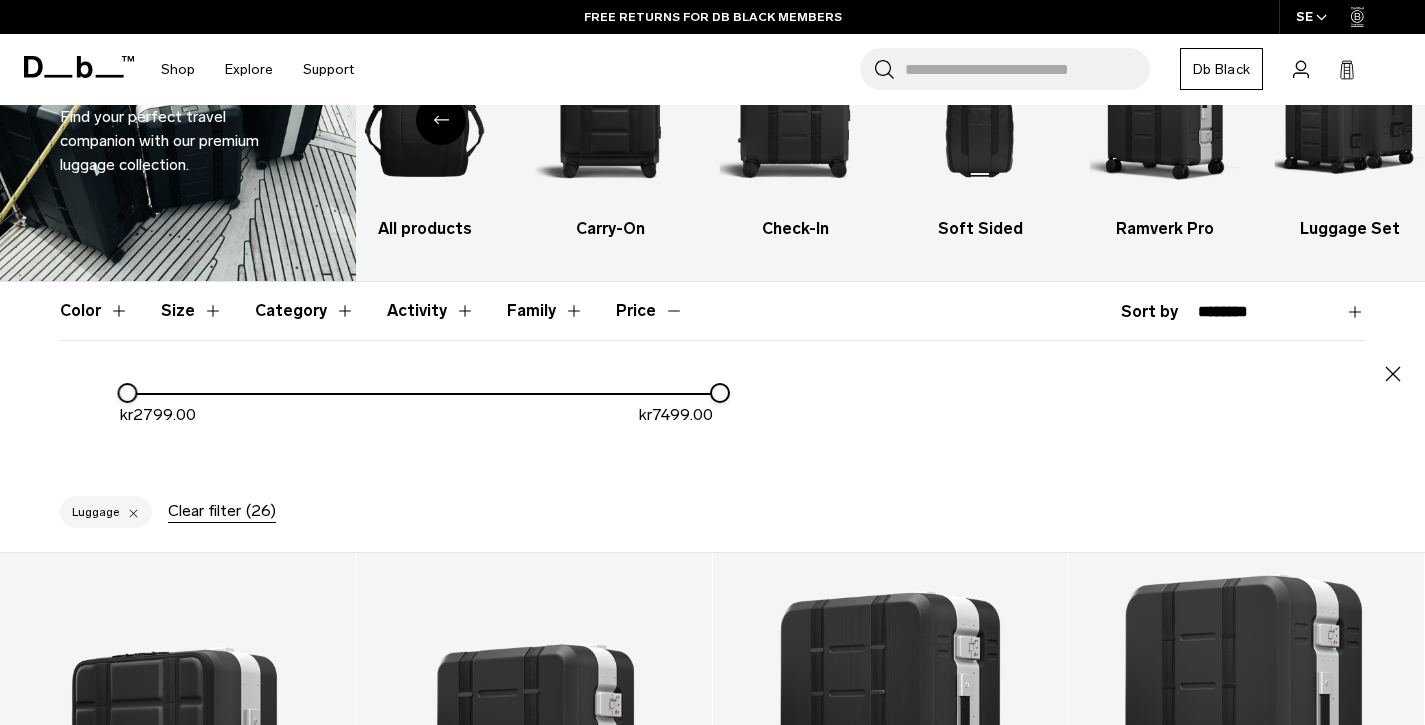 click on "Price" at bounding box center [650, 311] 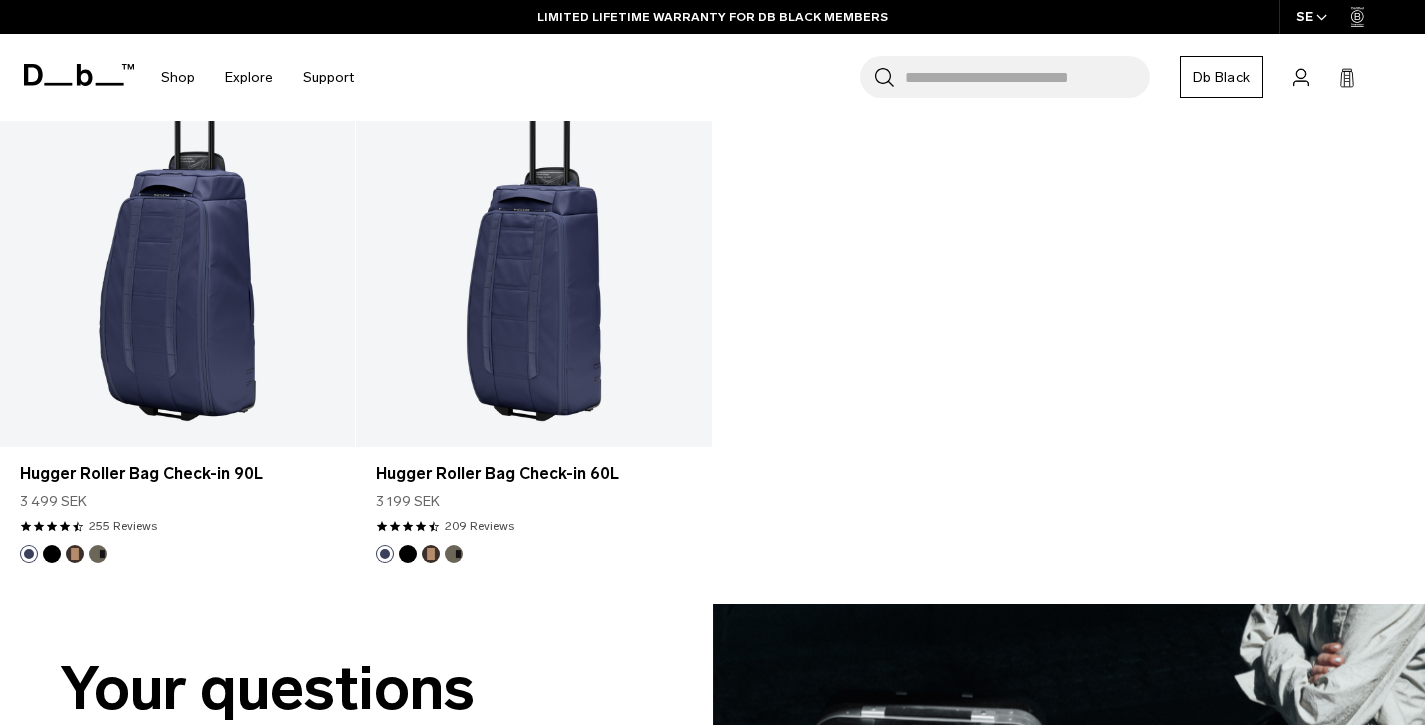 scroll, scrollTop: 3737, scrollLeft: 0, axis: vertical 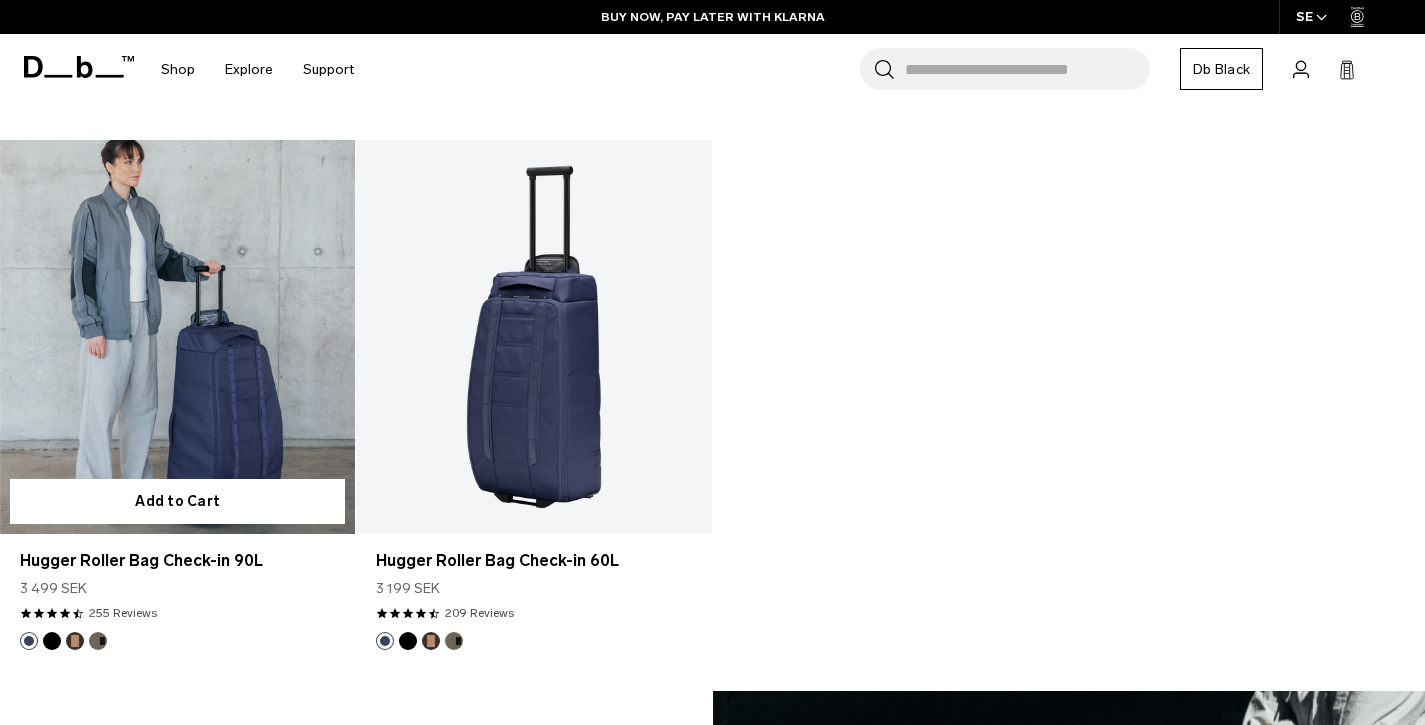click at bounding box center [177, 337] 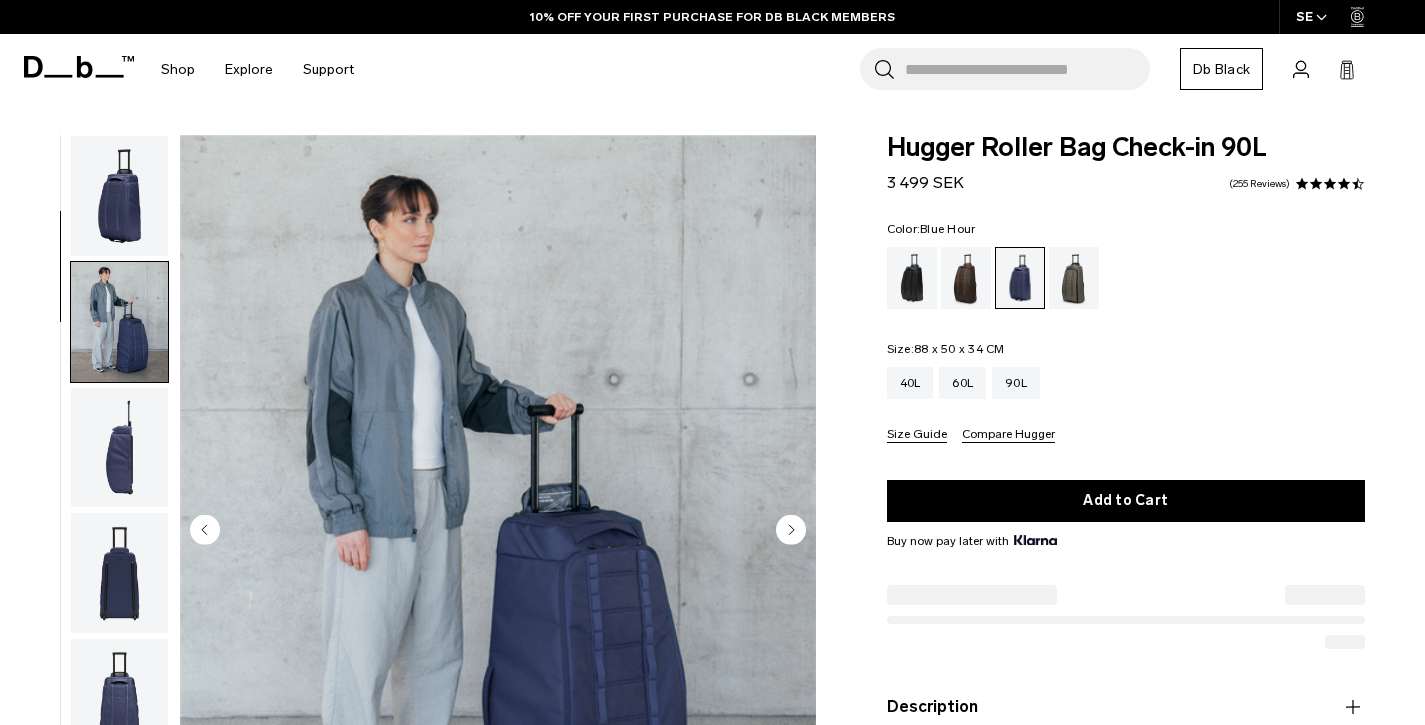 scroll, scrollTop: 140, scrollLeft: 0, axis: vertical 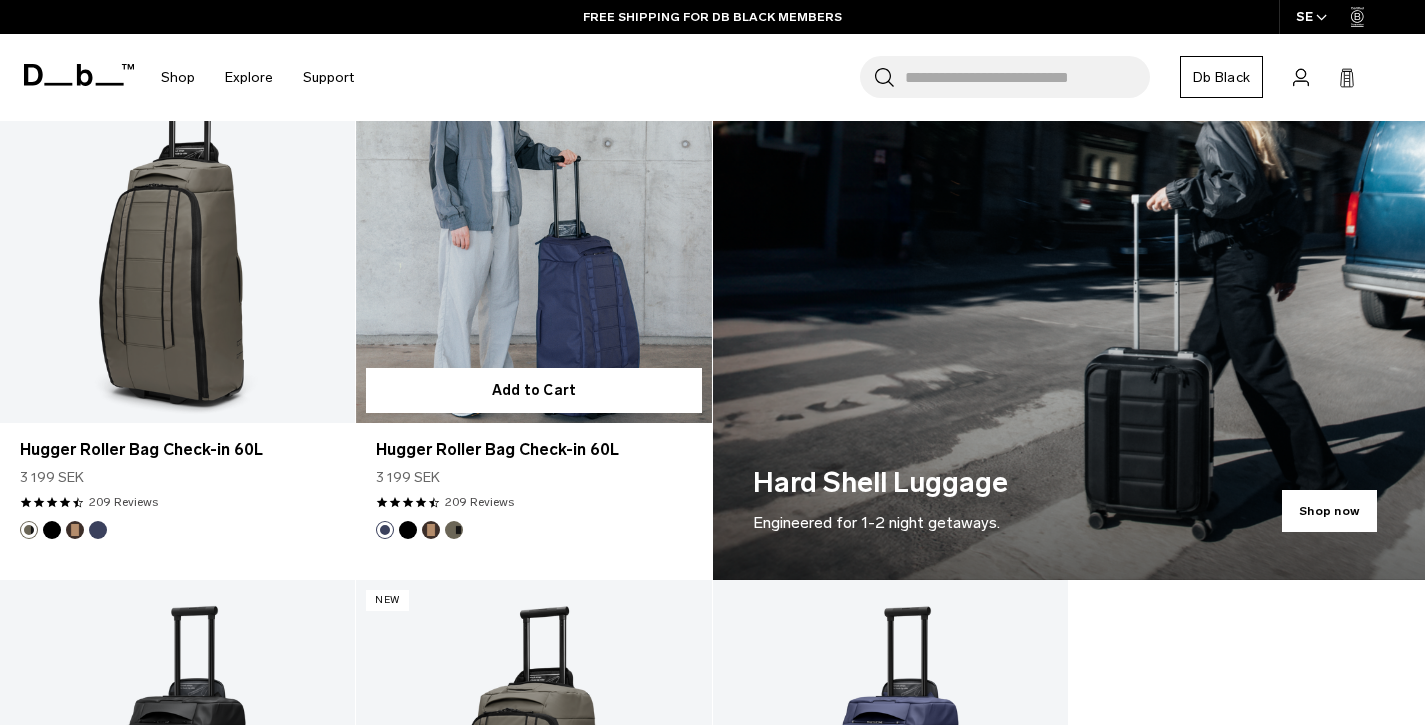click at bounding box center (533, 225) 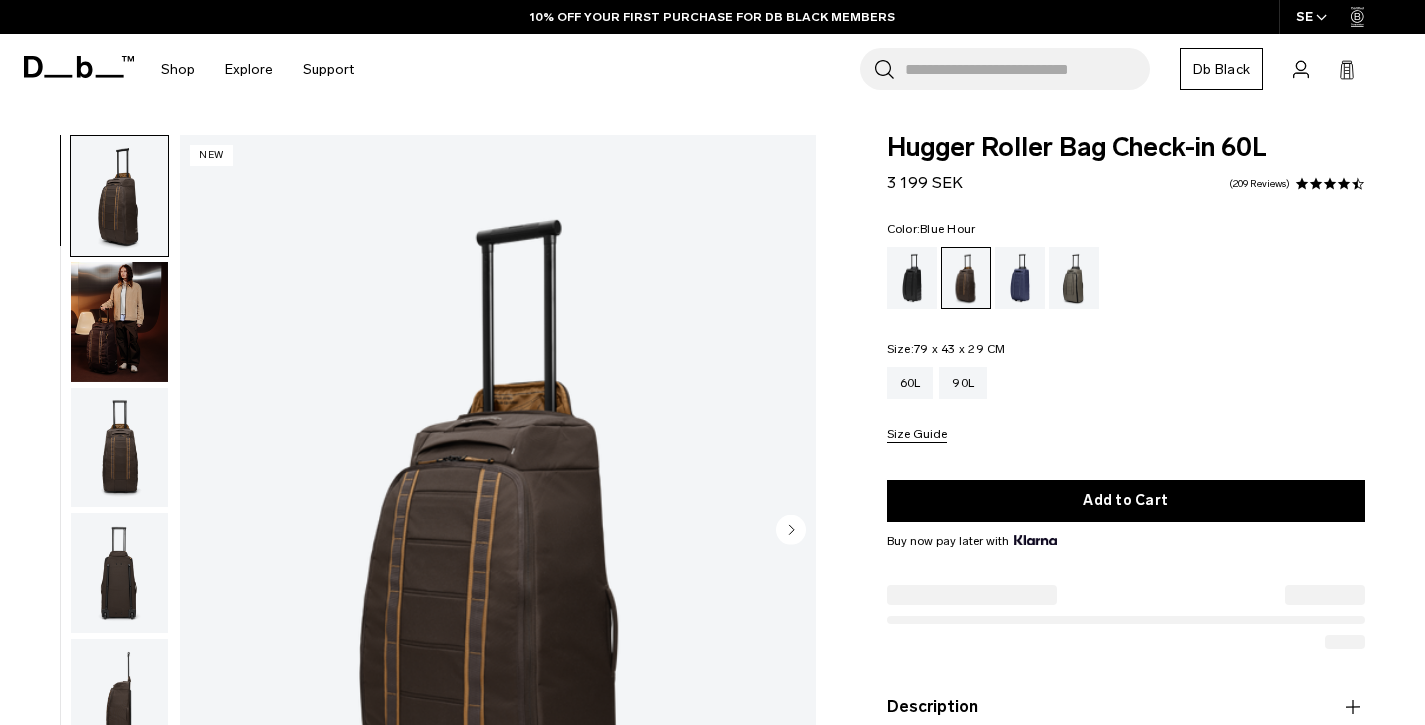 scroll, scrollTop: 120, scrollLeft: 0, axis: vertical 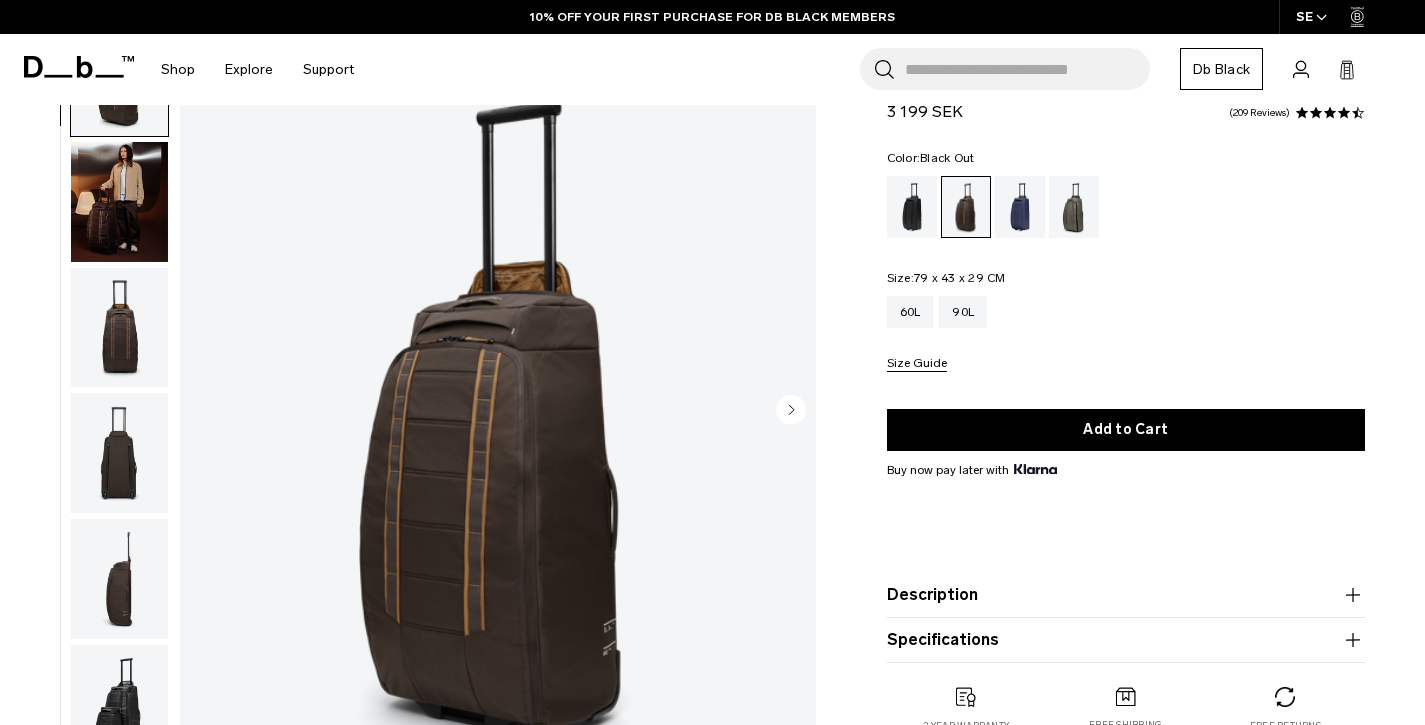 click at bounding box center [912, 207] 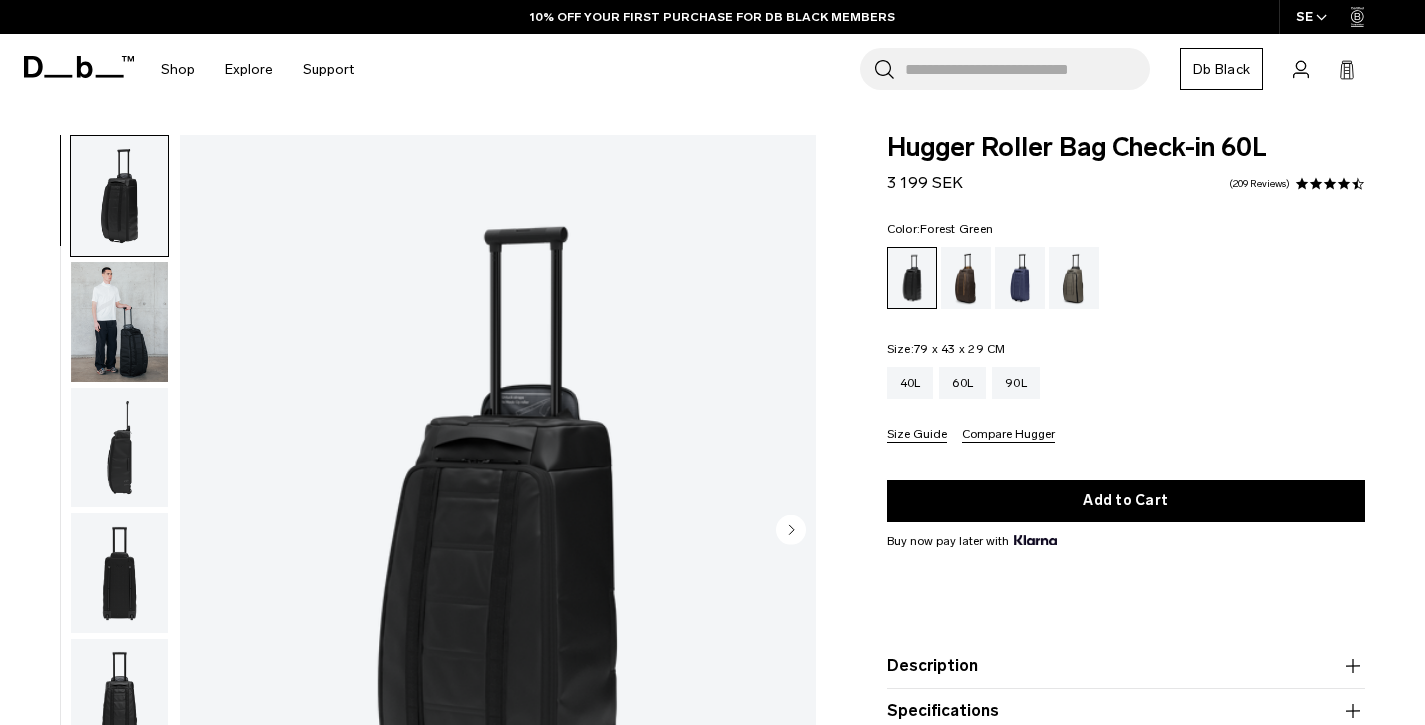 scroll, scrollTop: 0, scrollLeft: 0, axis: both 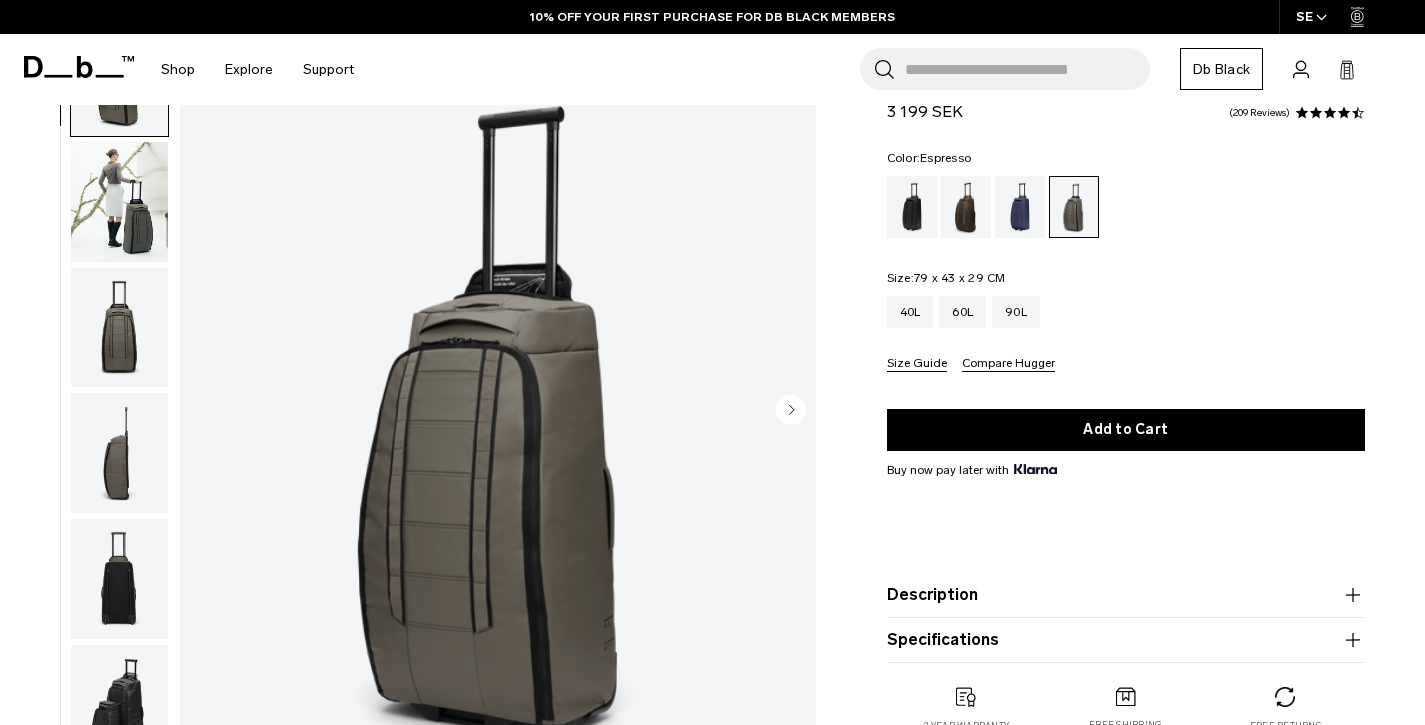 click at bounding box center (912, 207) 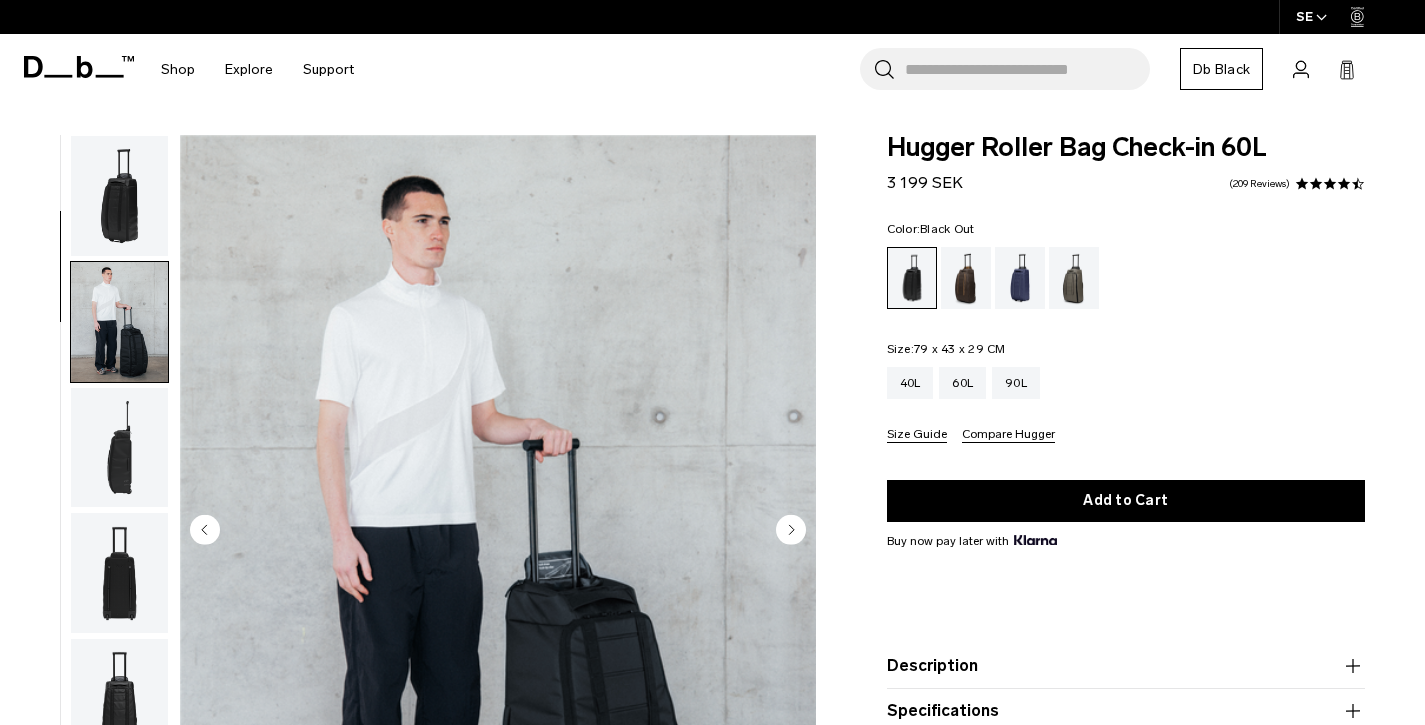 scroll, scrollTop: 0, scrollLeft: 0, axis: both 